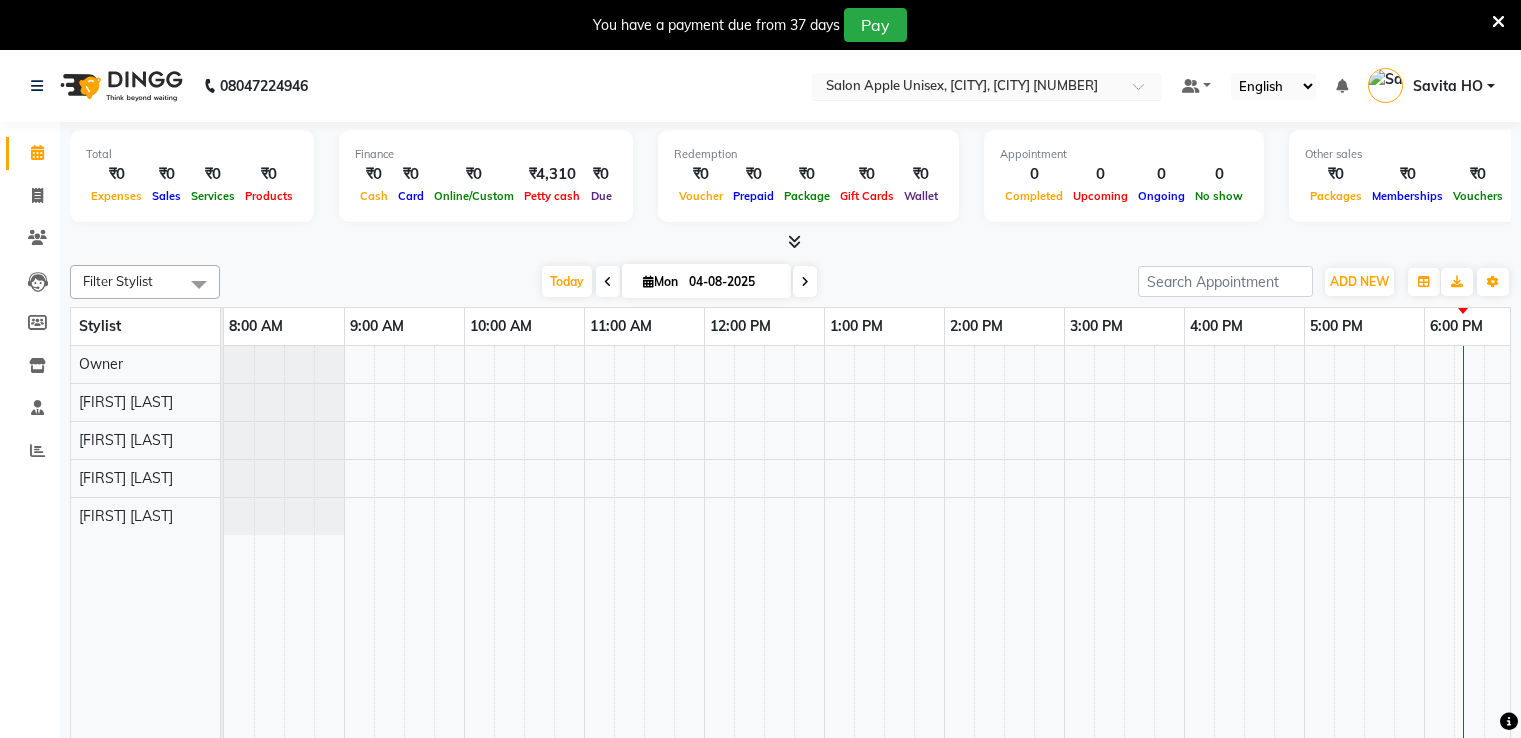scroll, scrollTop: 0, scrollLeft: 0, axis: both 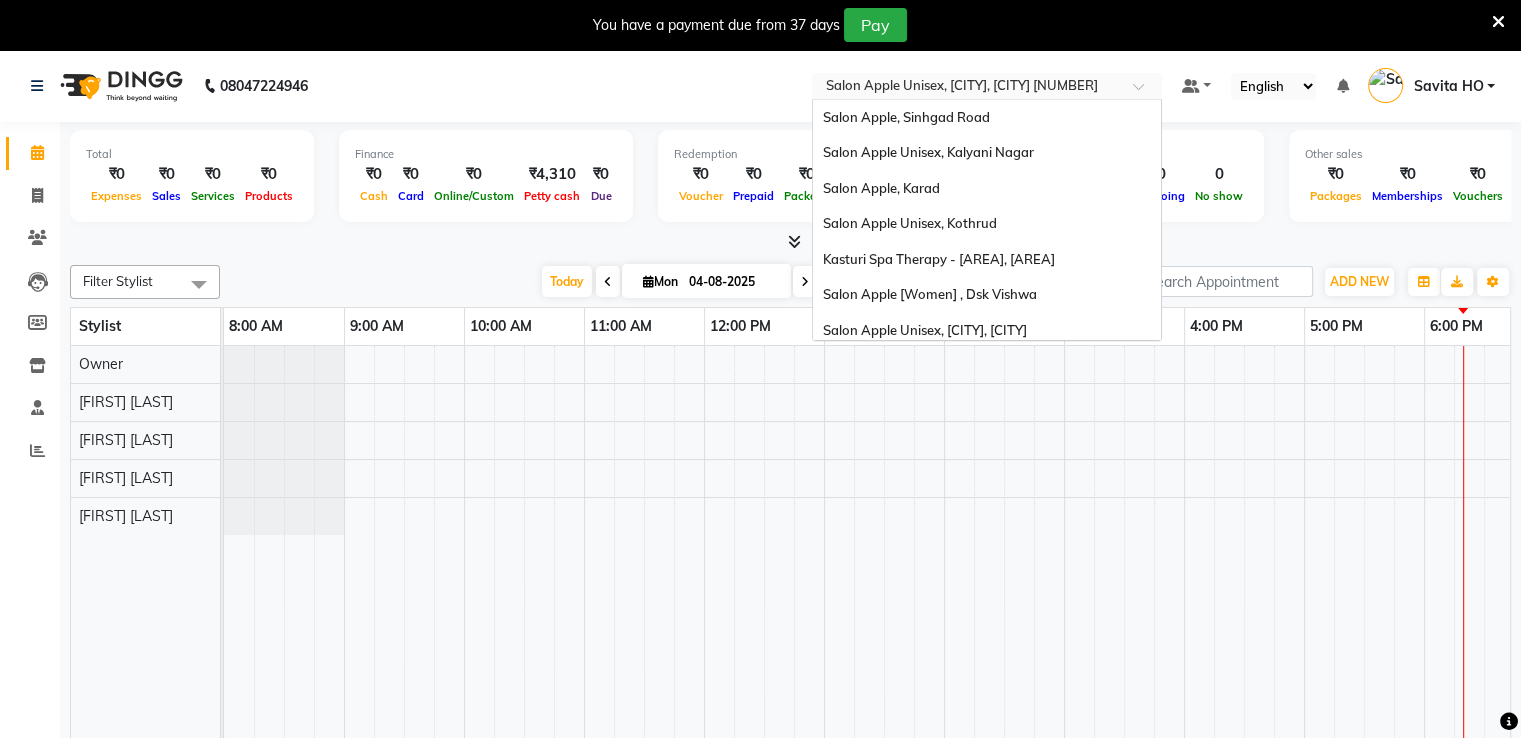 click at bounding box center [967, 88] 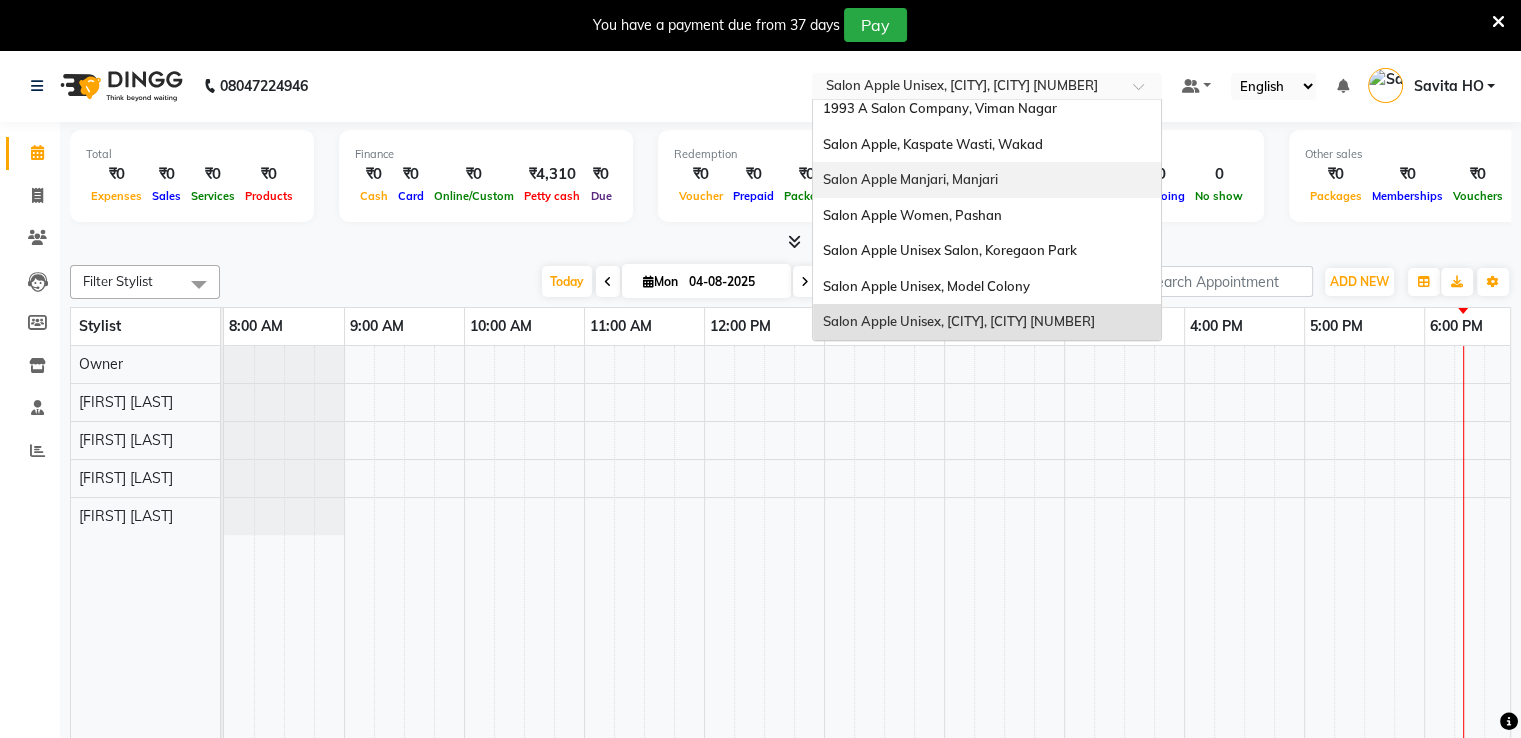 click on "Salon Apple Manjari, Manjari" at bounding box center [910, 179] 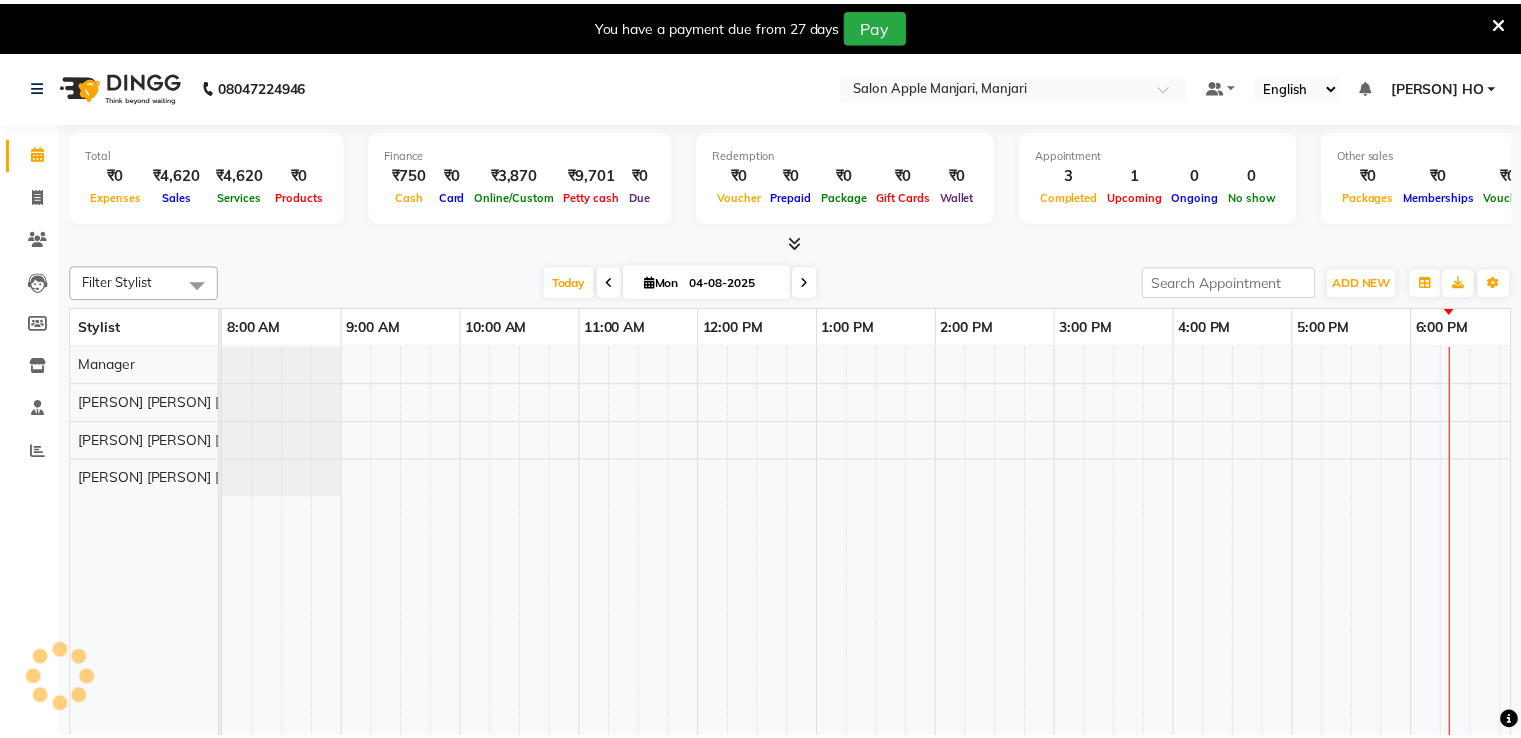 scroll, scrollTop: 0, scrollLeft: 0, axis: both 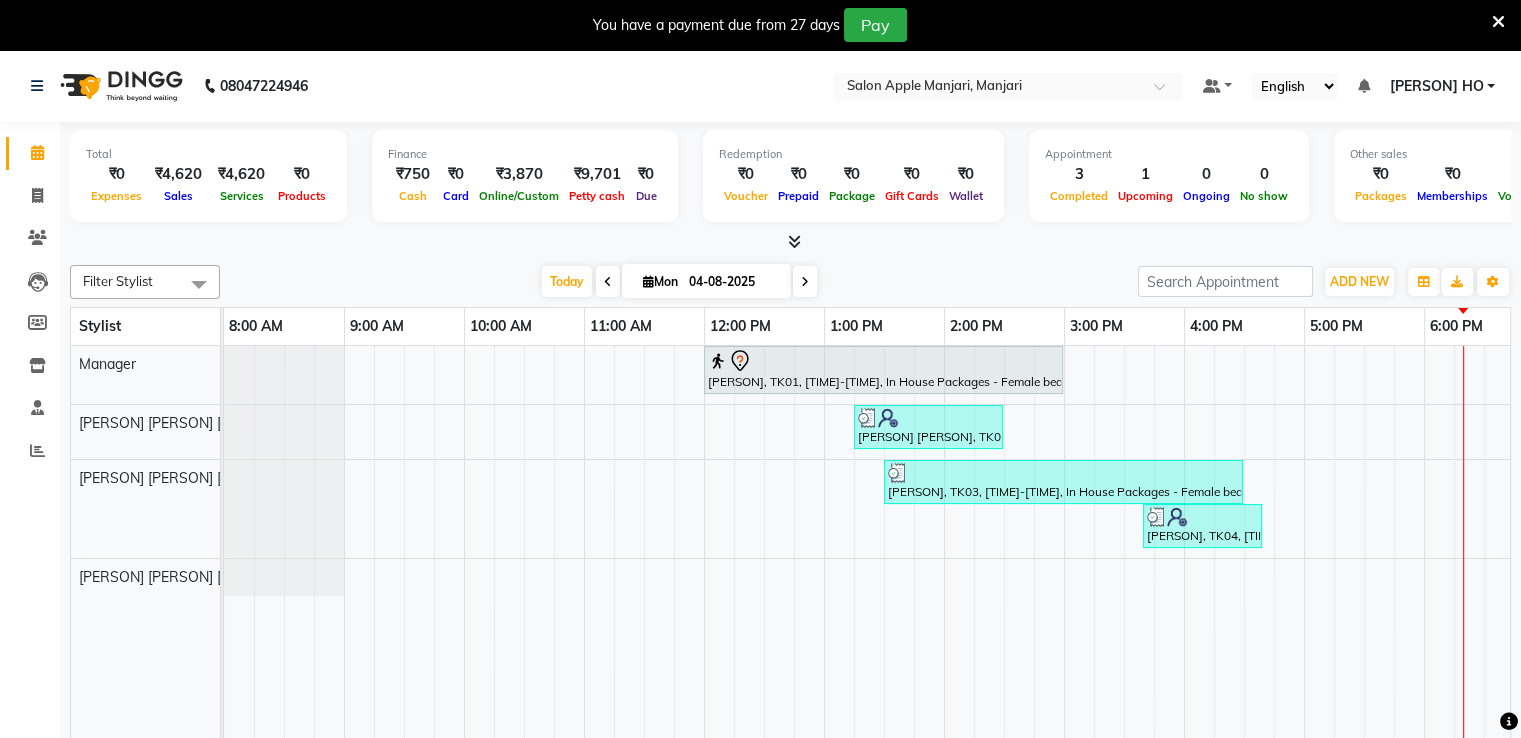 click at bounding box center [794, 241] 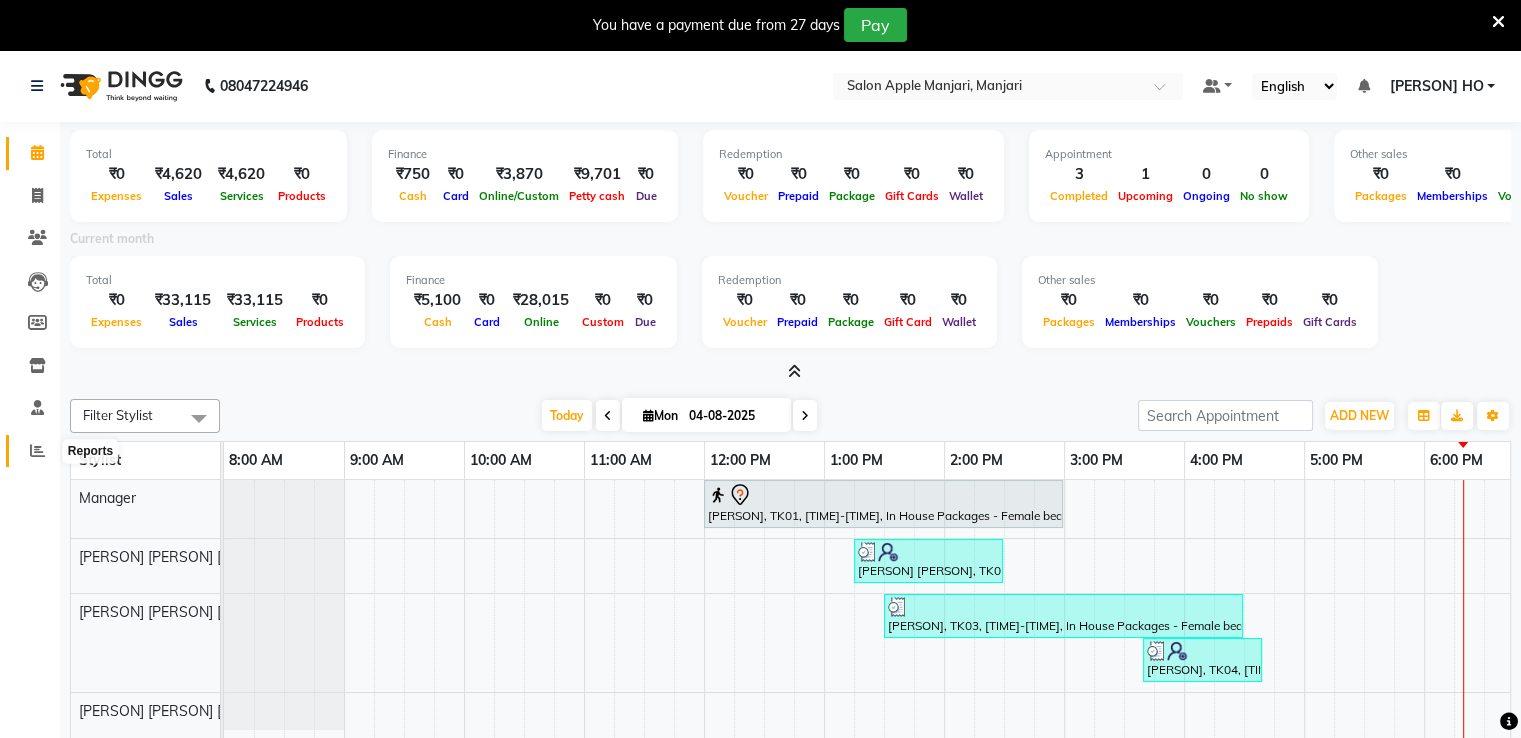 click 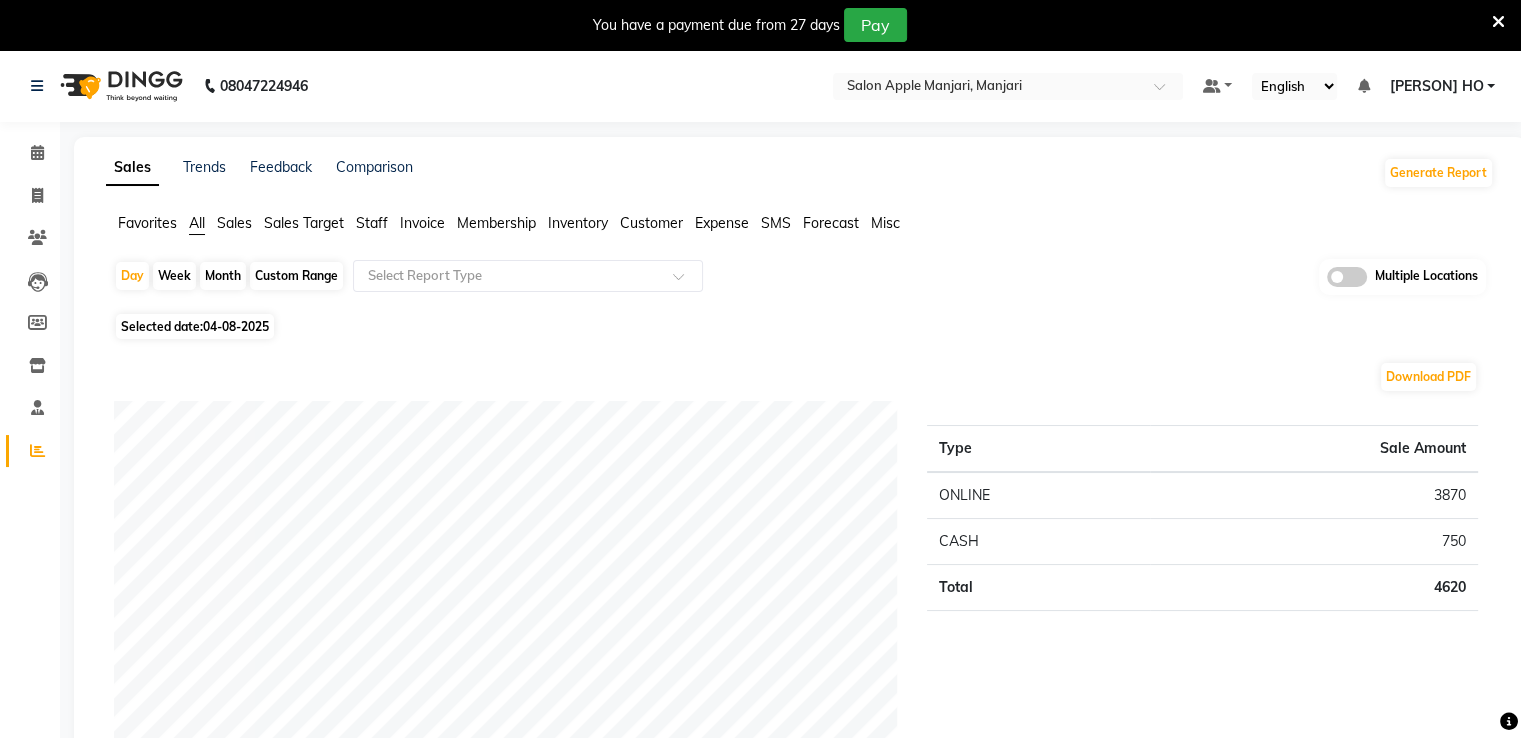 click on "Month" 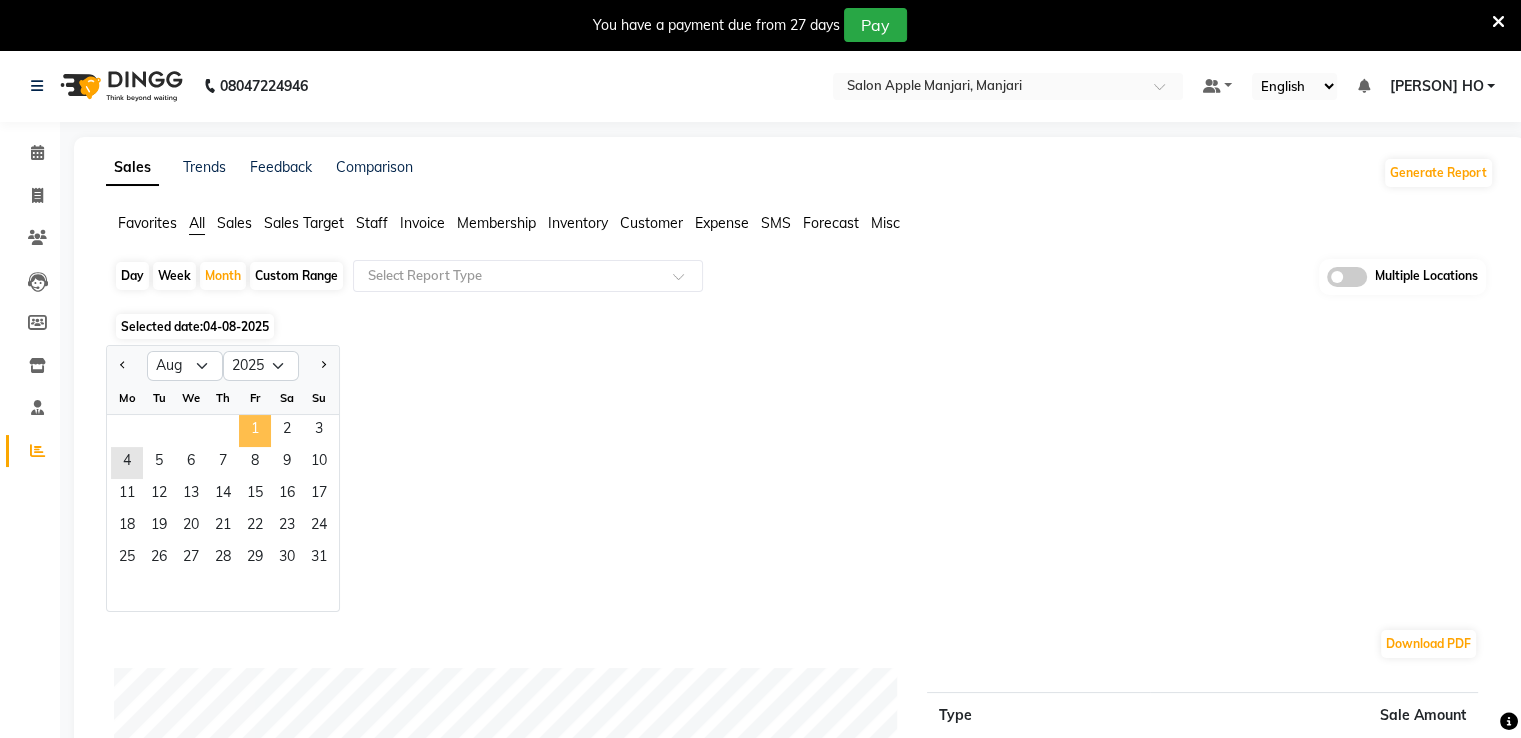 click on "1" 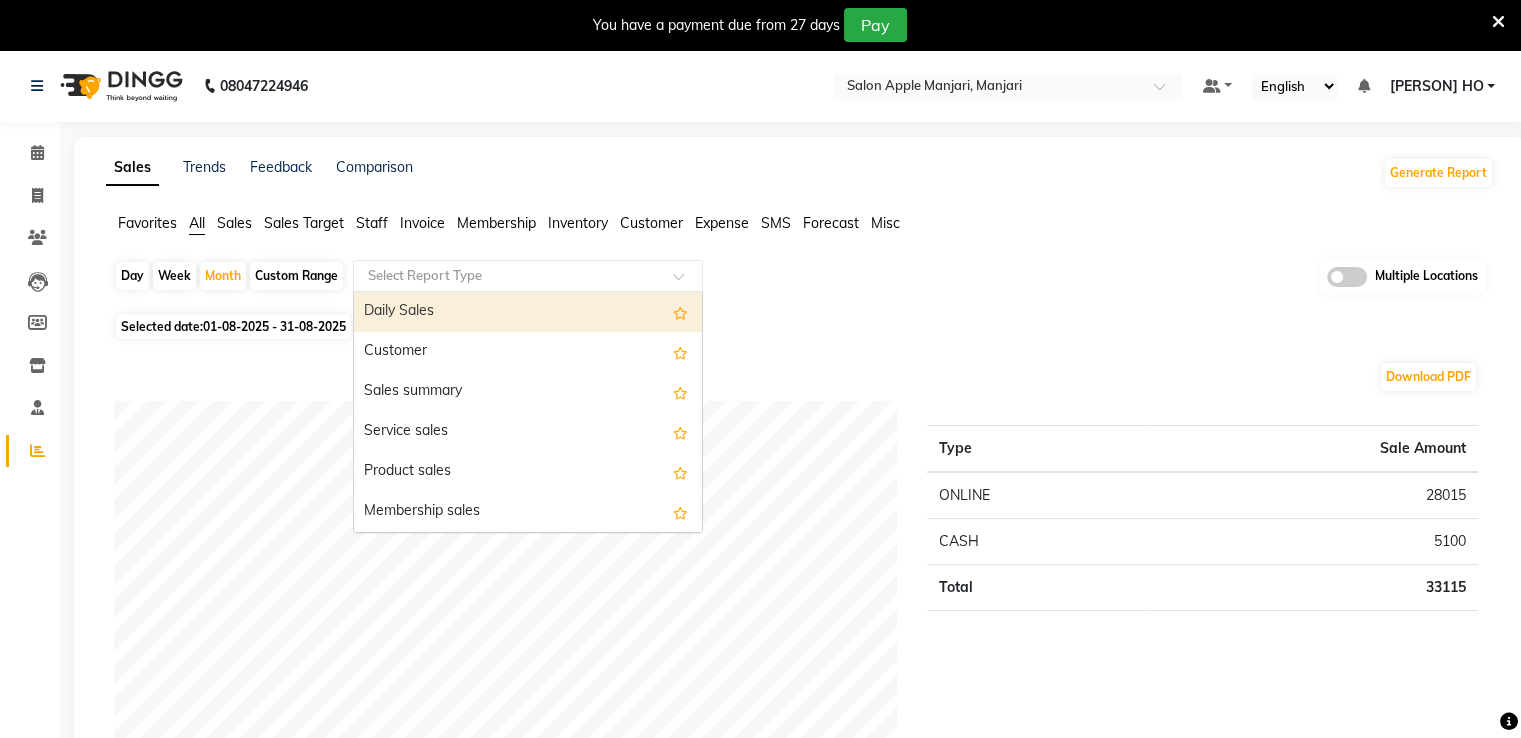 click on "Select Report Type" 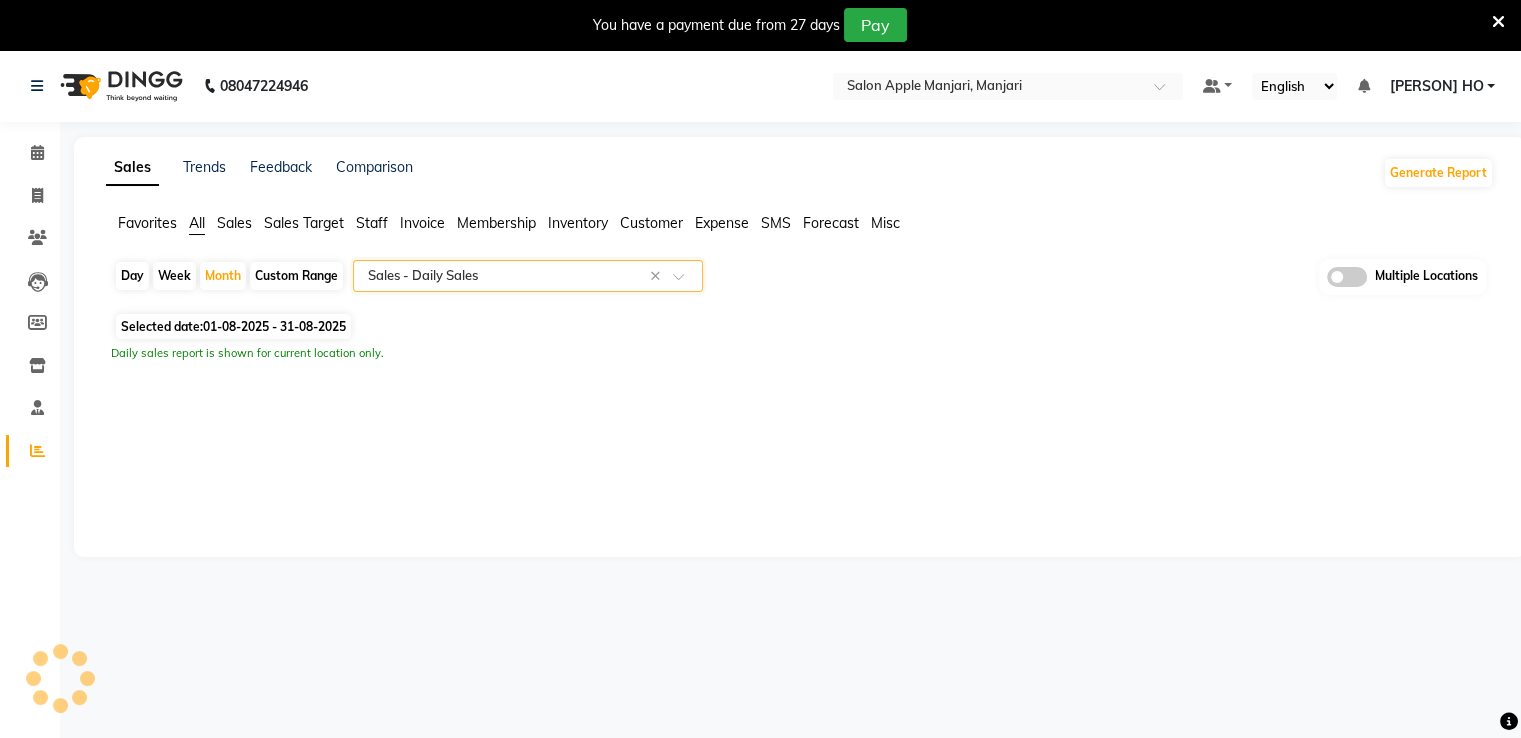 select on "filtered_report" 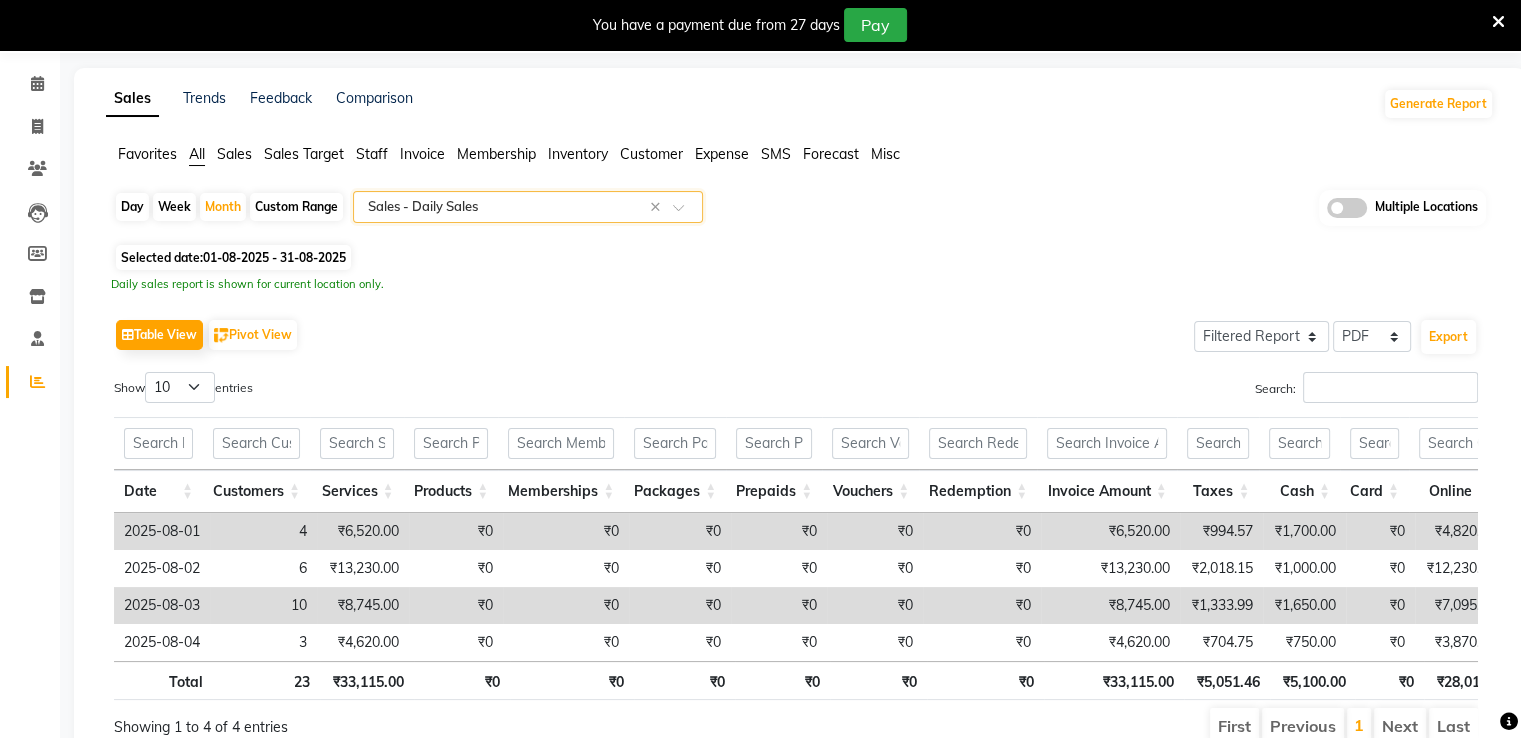 scroll, scrollTop: 70, scrollLeft: 0, axis: vertical 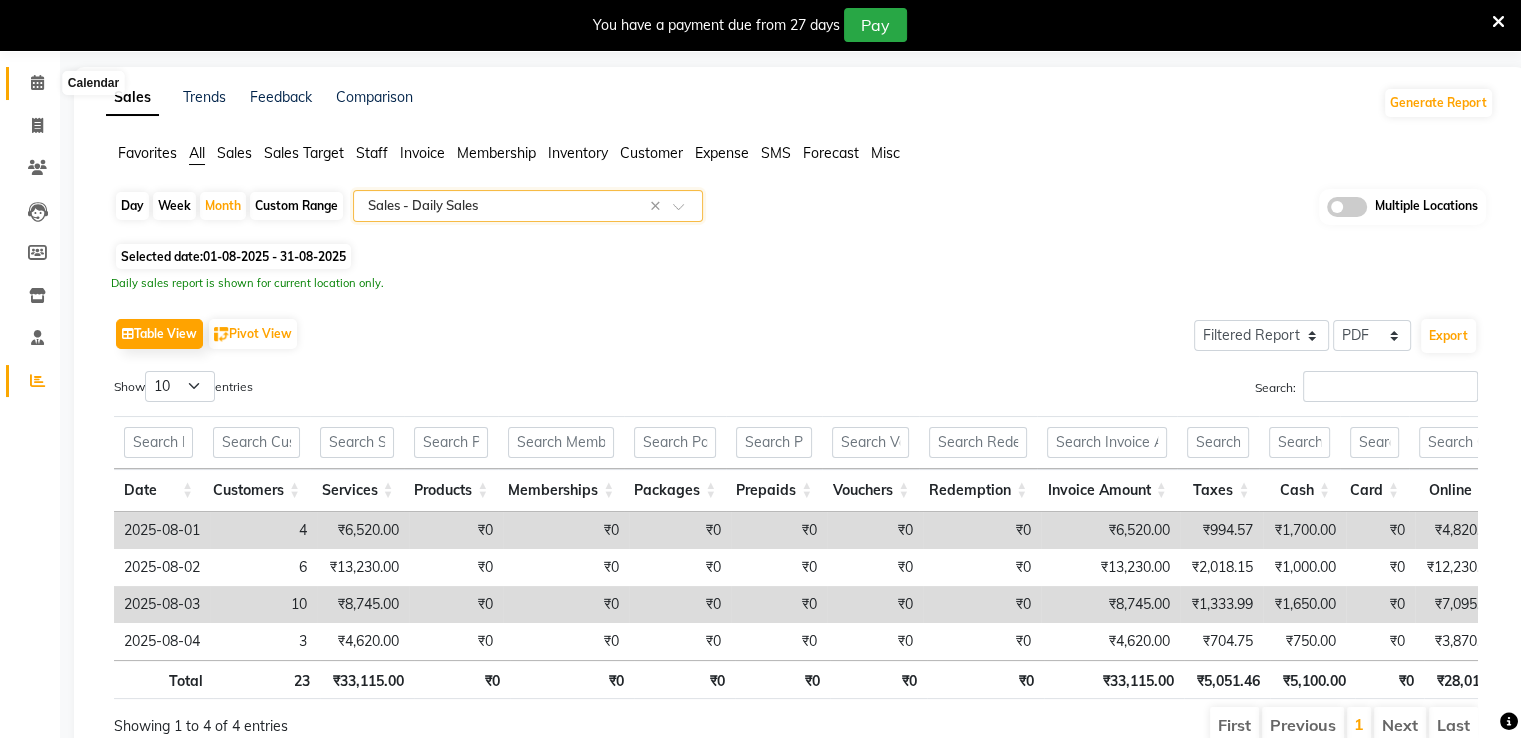 click 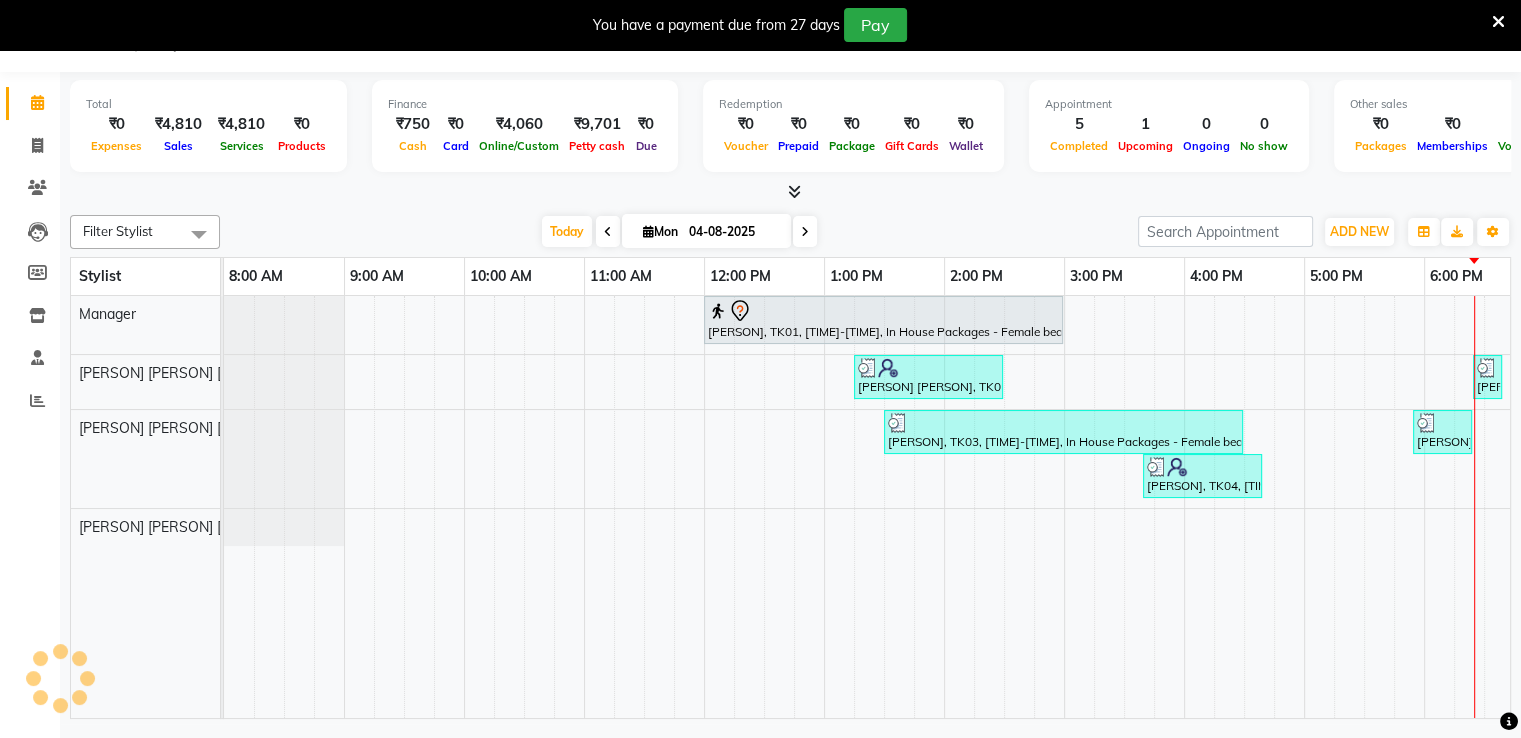 scroll, scrollTop: 50, scrollLeft: 0, axis: vertical 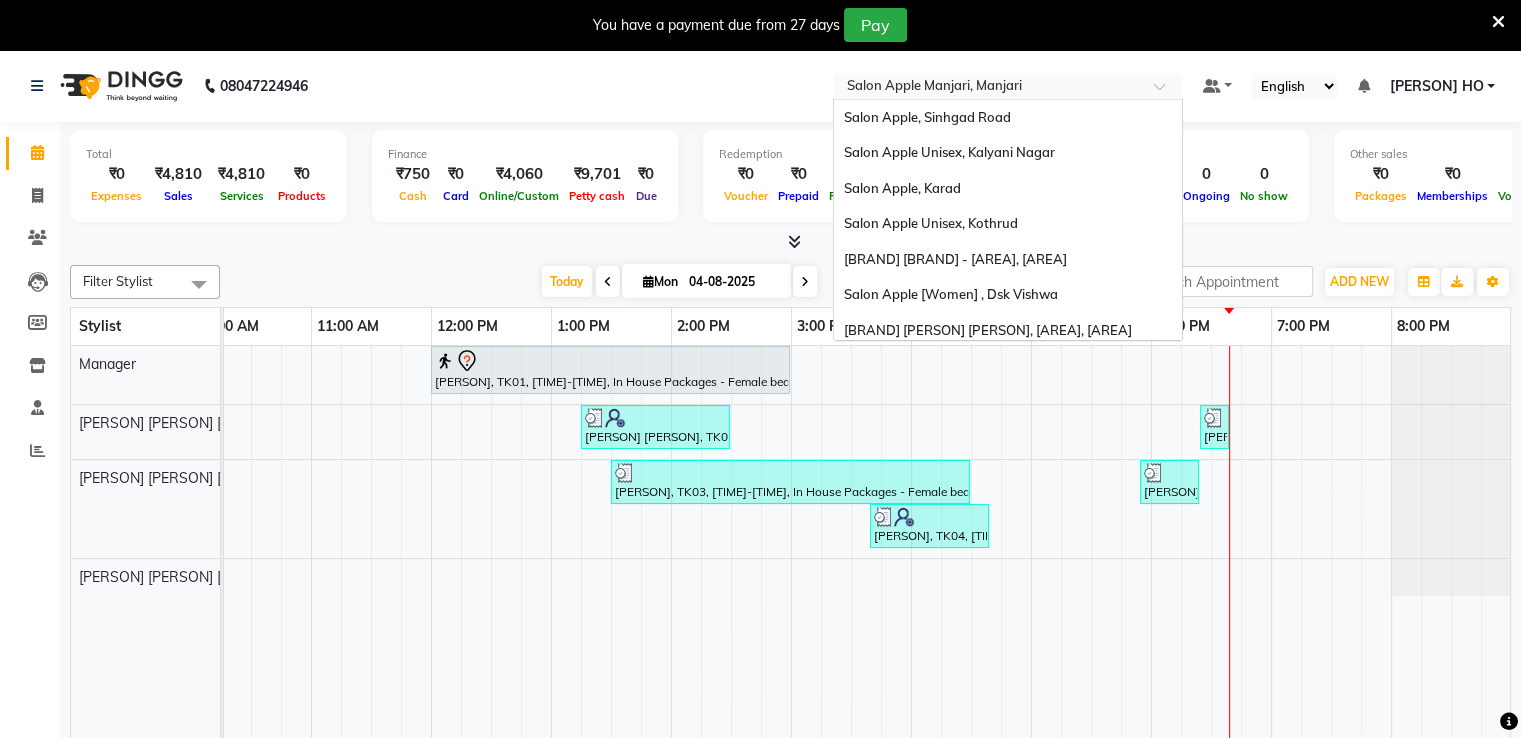 click at bounding box center (988, 88) 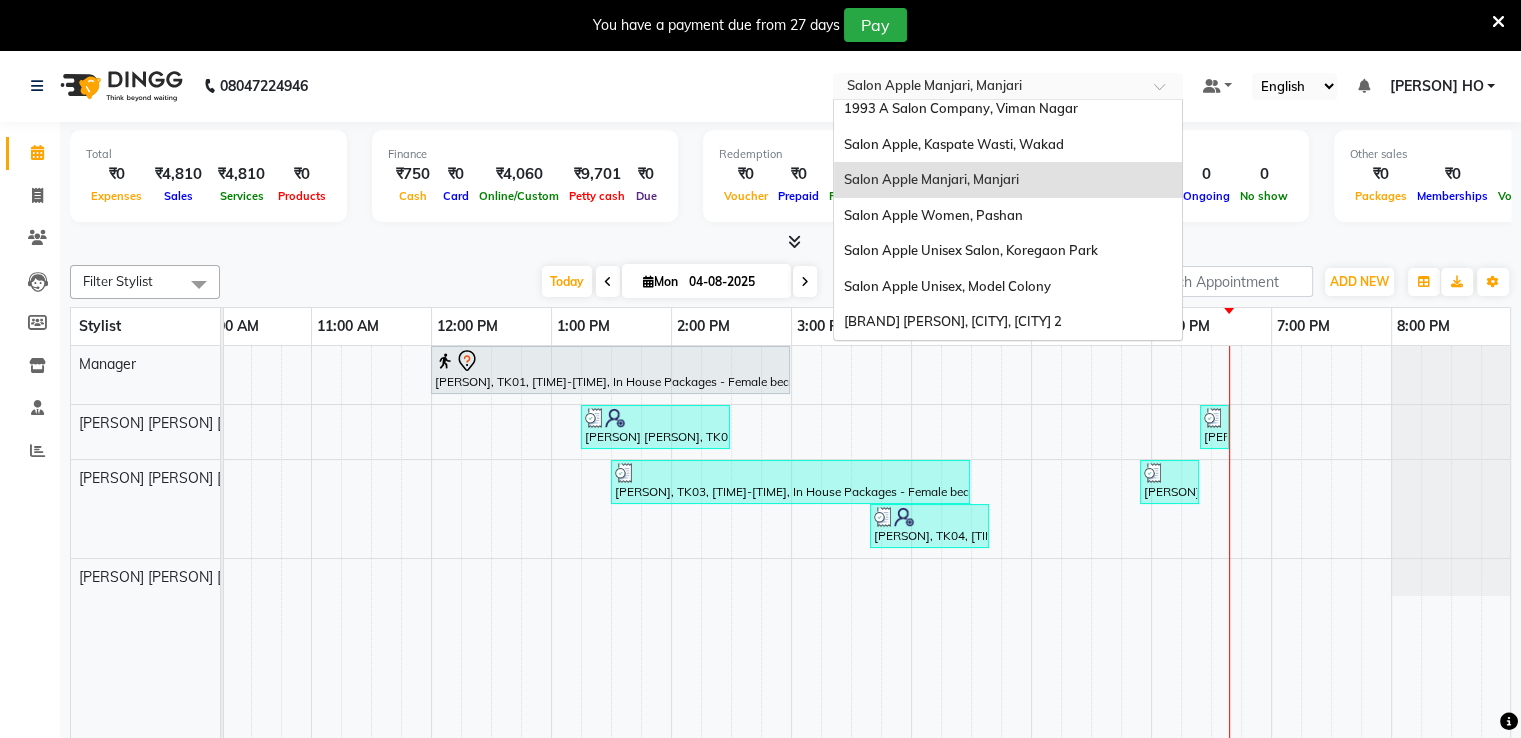 click at bounding box center (988, 88) 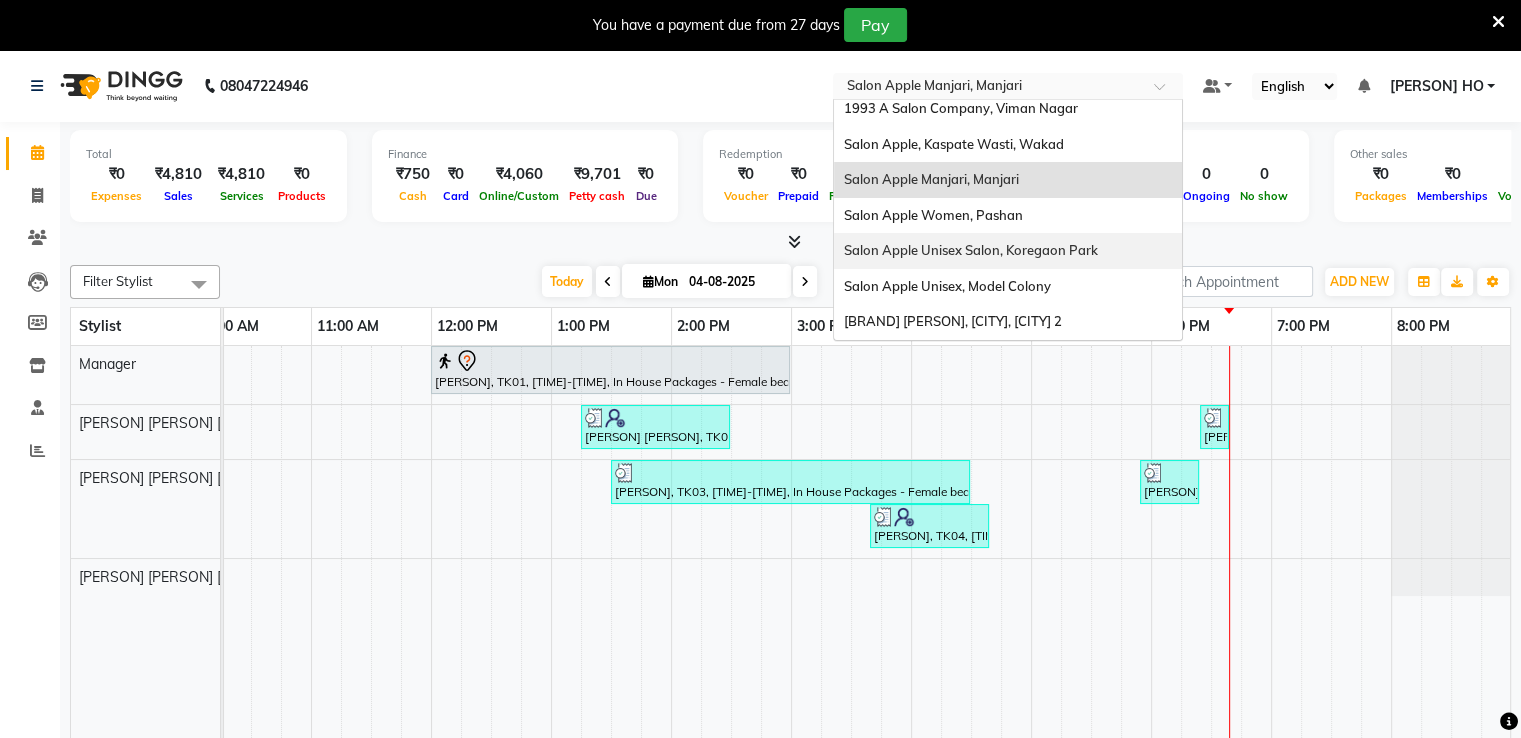 click on "Salon Apple Unisex Salon, Koregaon Park" at bounding box center (971, 250) 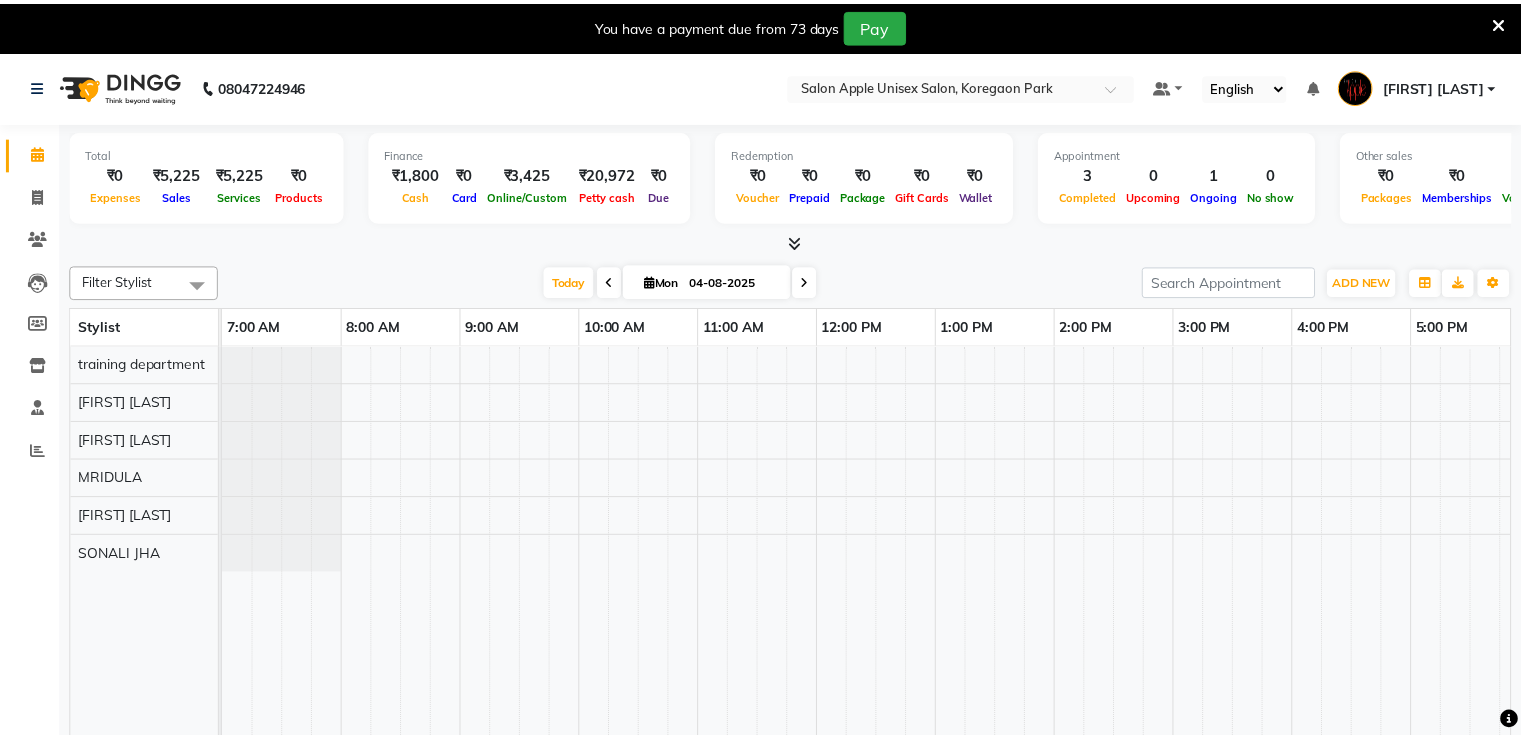 scroll, scrollTop: 0, scrollLeft: 0, axis: both 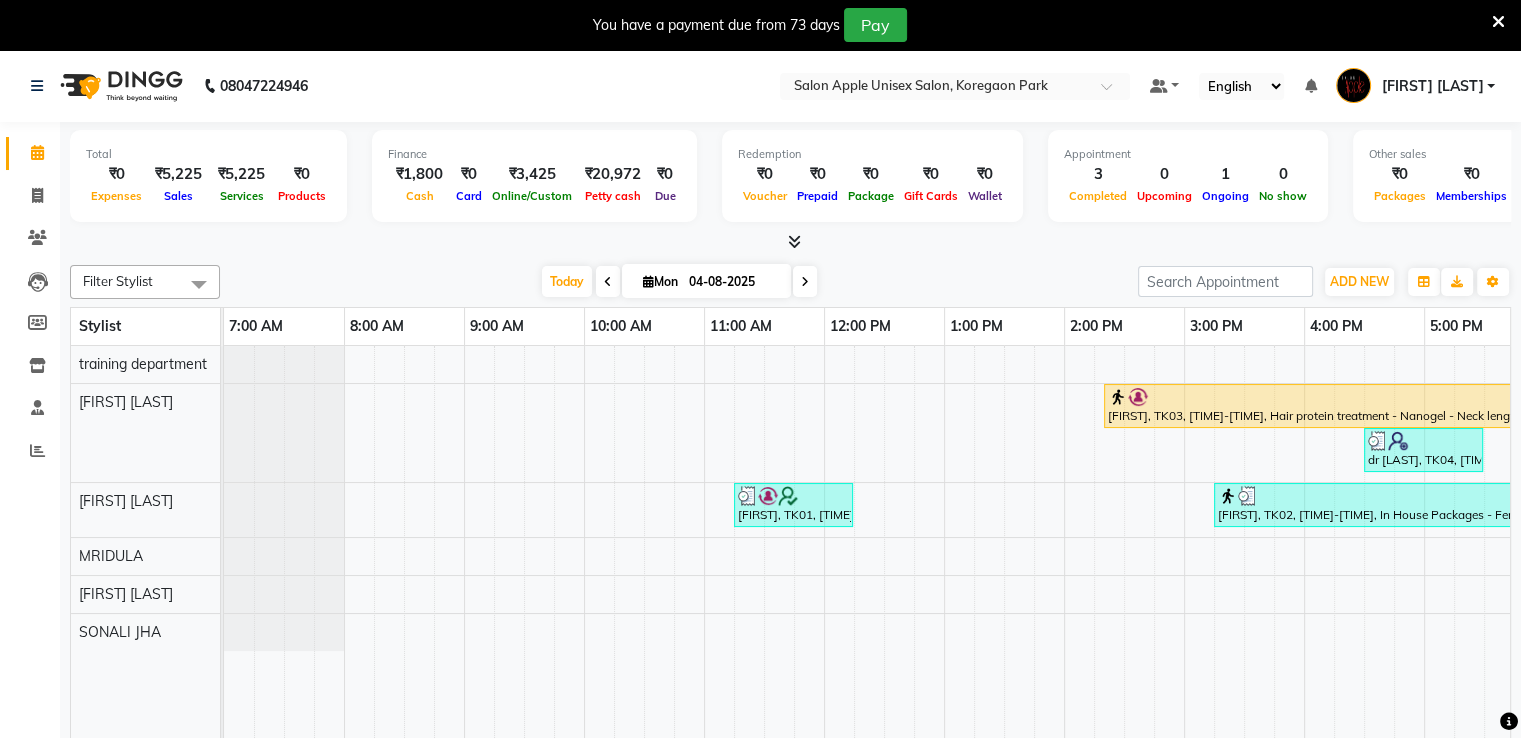 click at bounding box center [794, 241] 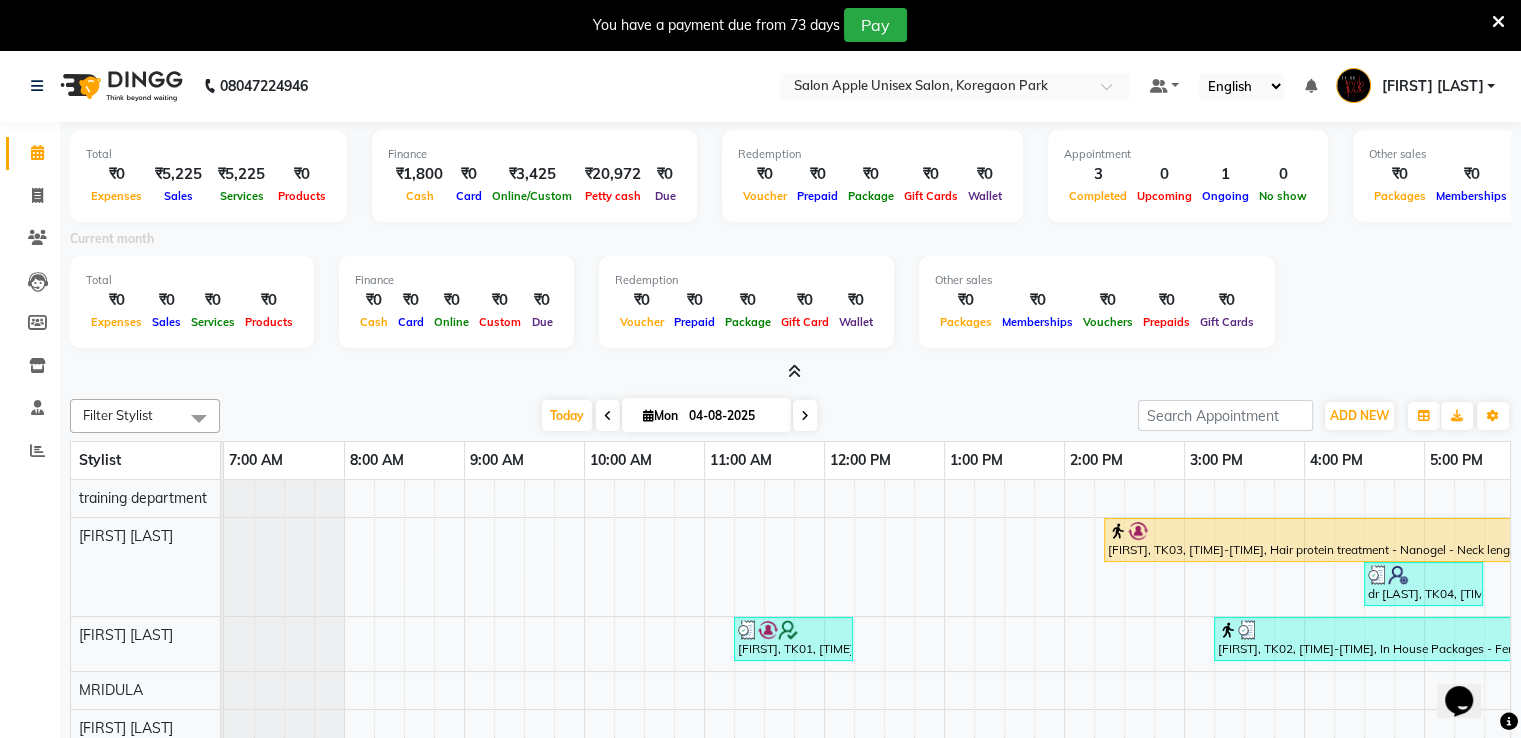 scroll, scrollTop: 0, scrollLeft: 0, axis: both 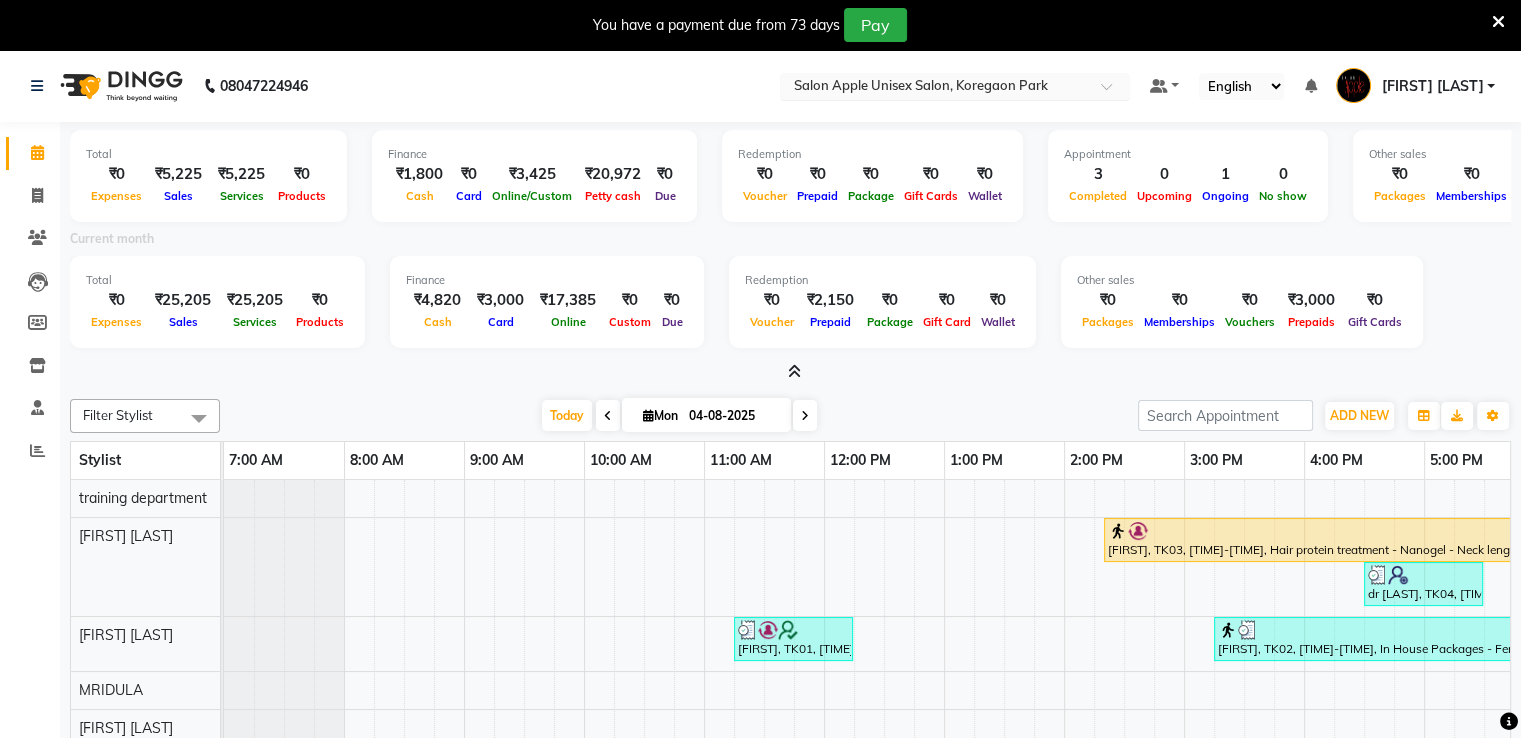 click at bounding box center [935, 88] 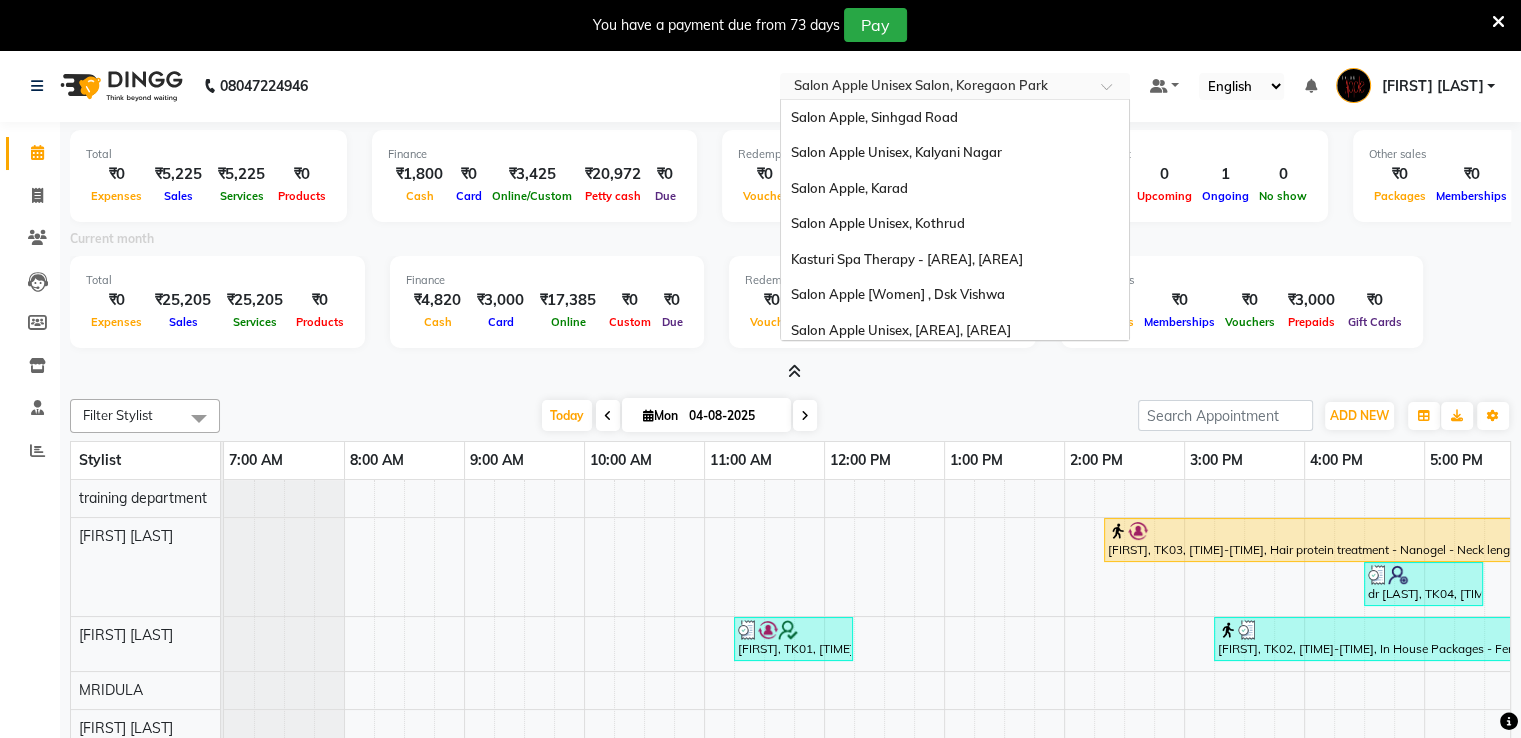 scroll, scrollTop: 1542, scrollLeft: 0, axis: vertical 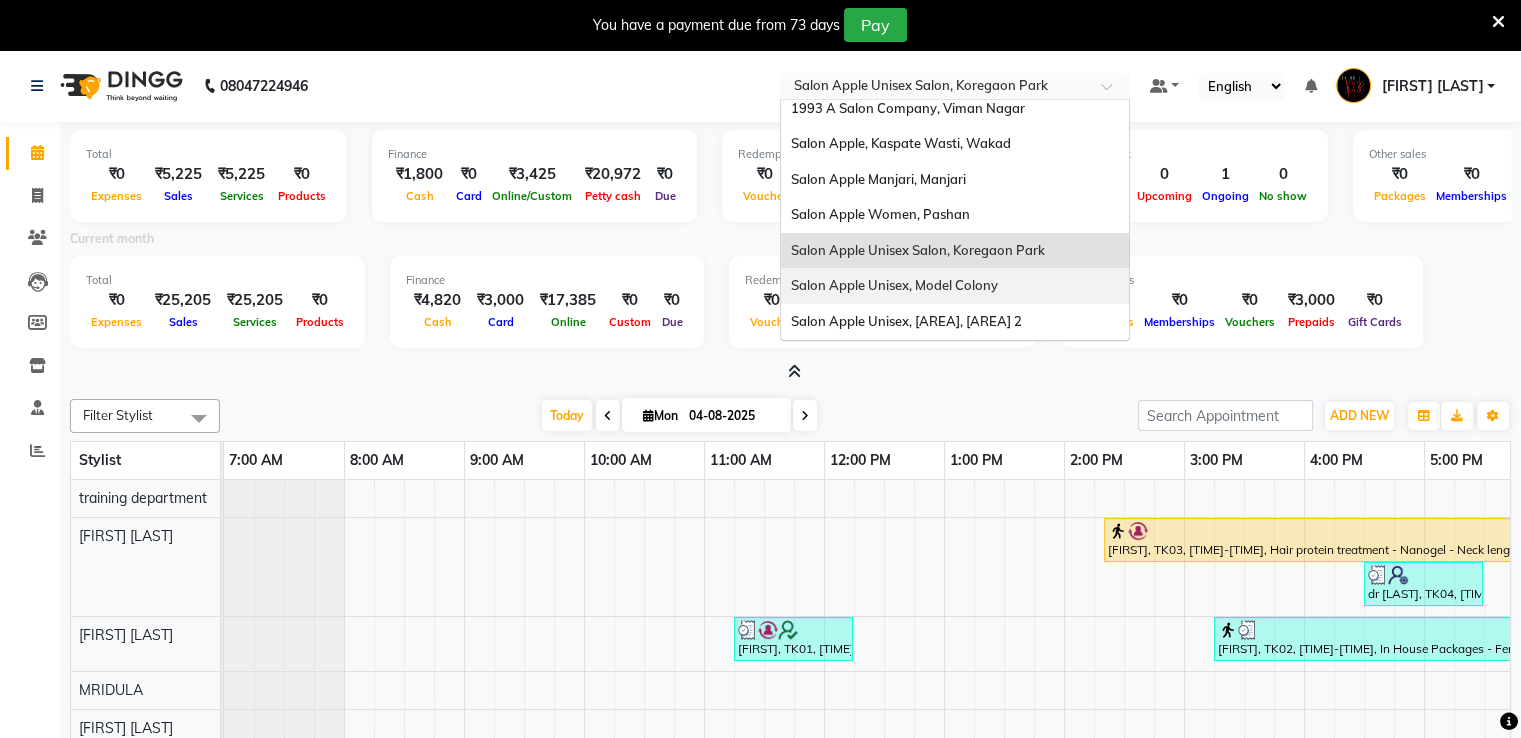 click on "Salon Apple Unisex, Model Colony" at bounding box center [894, 285] 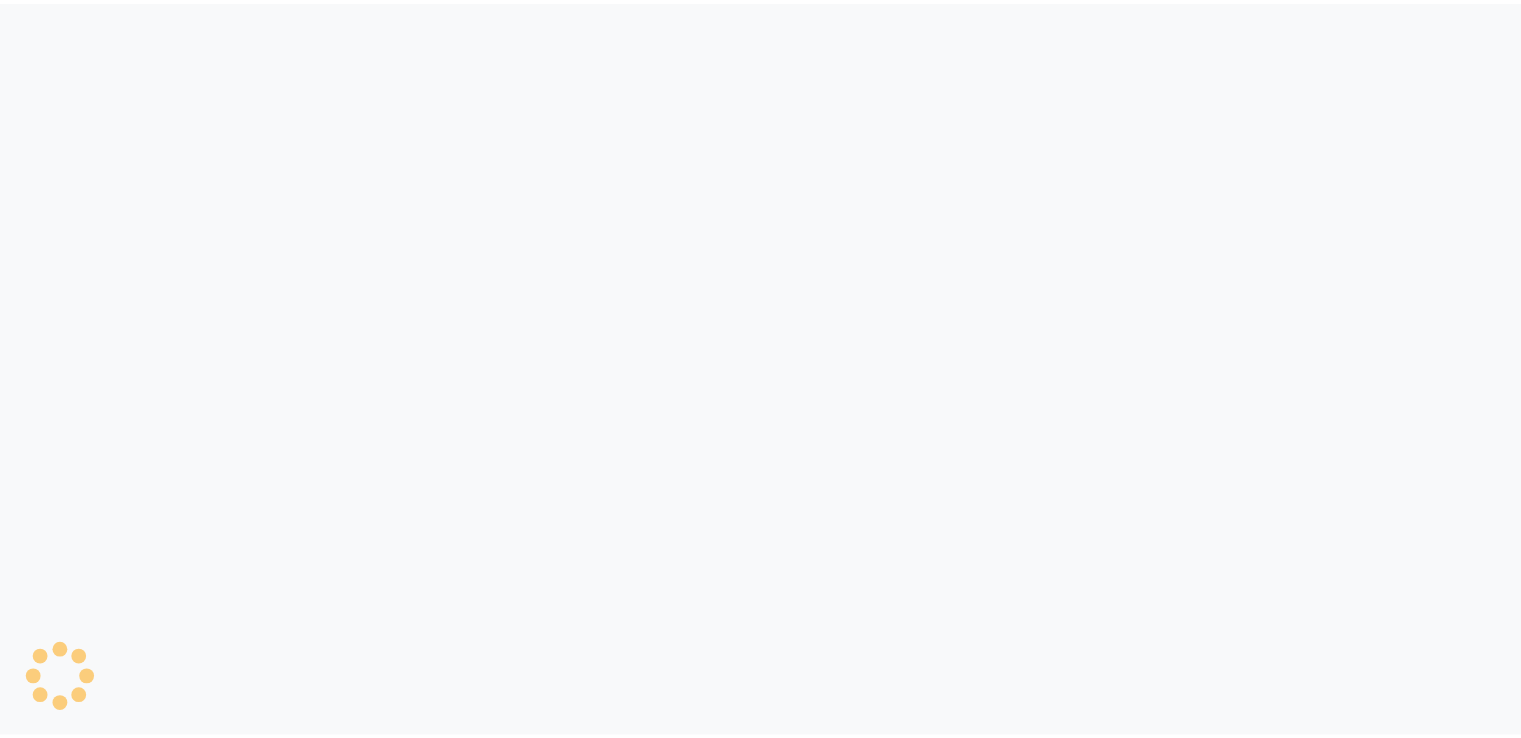 scroll, scrollTop: 0, scrollLeft: 0, axis: both 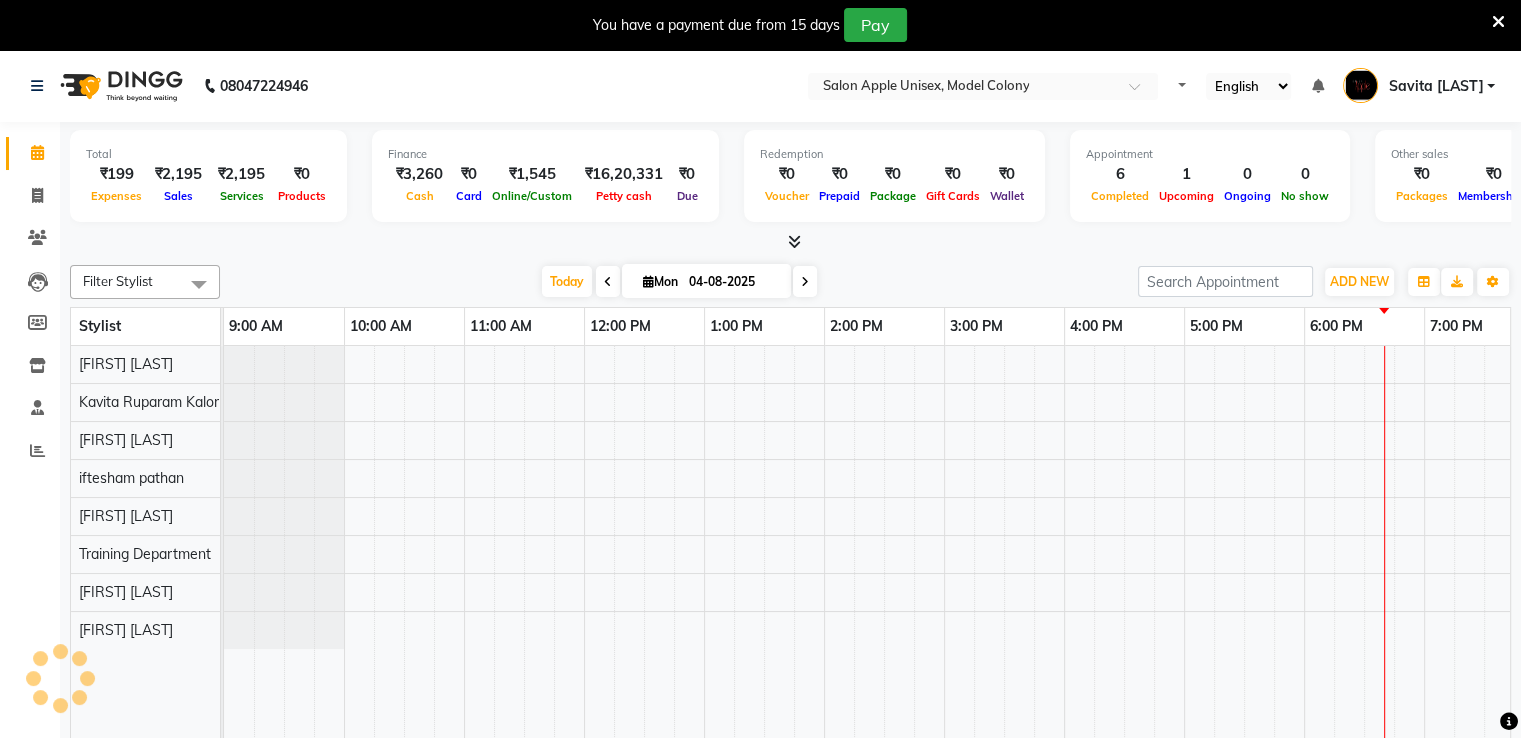 select on "en" 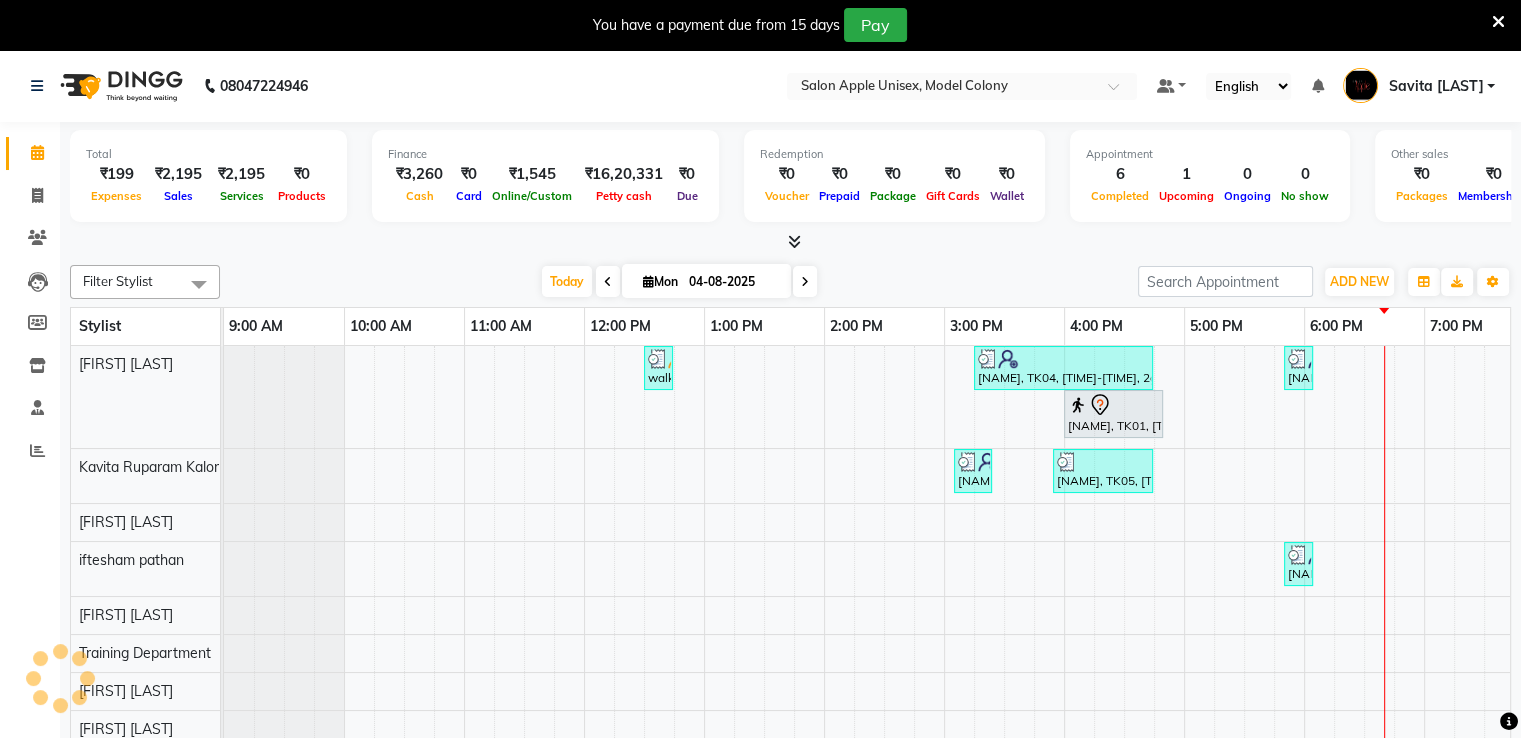 scroll, scrollTop: 0, scrollLeft: 0, axis: both 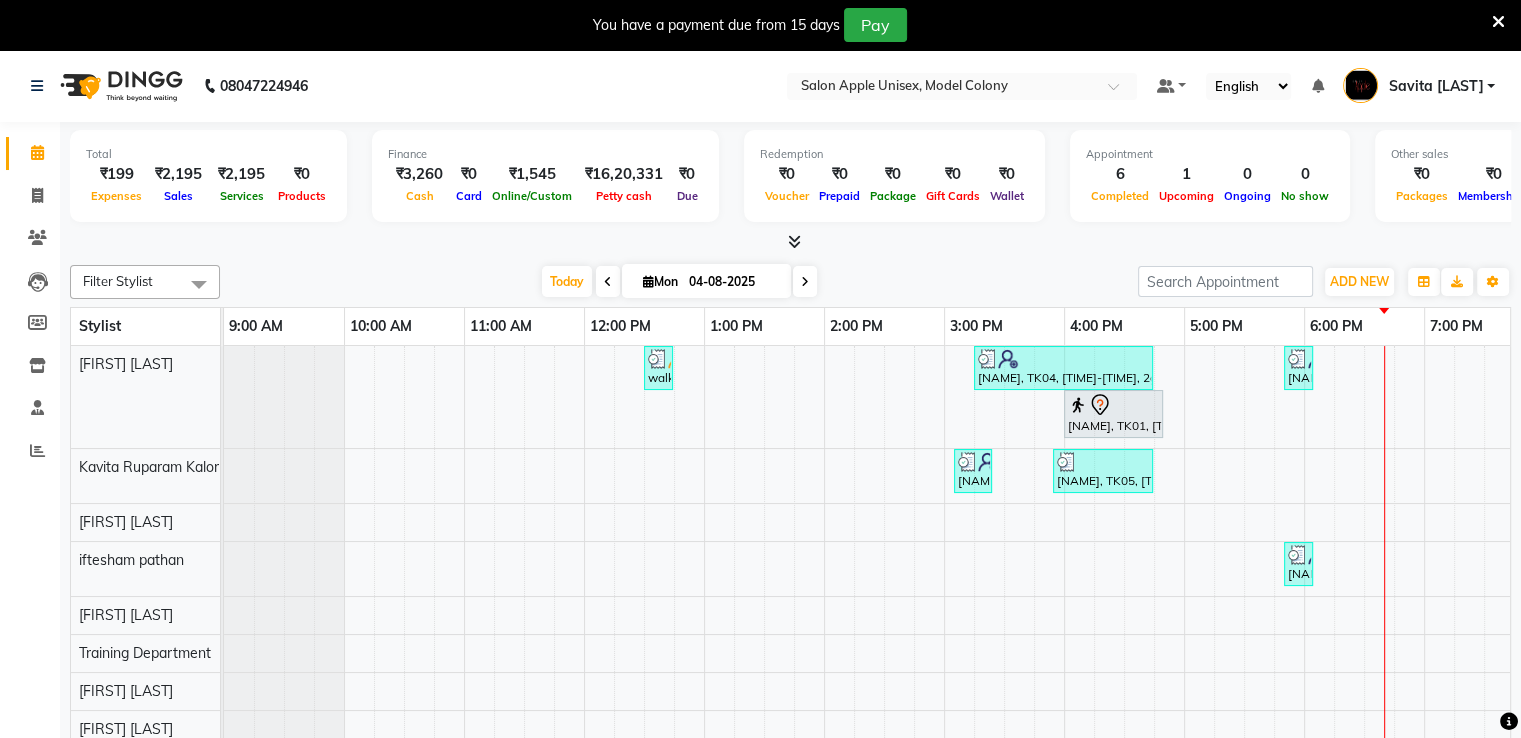 click at bounding box center [794, 241] 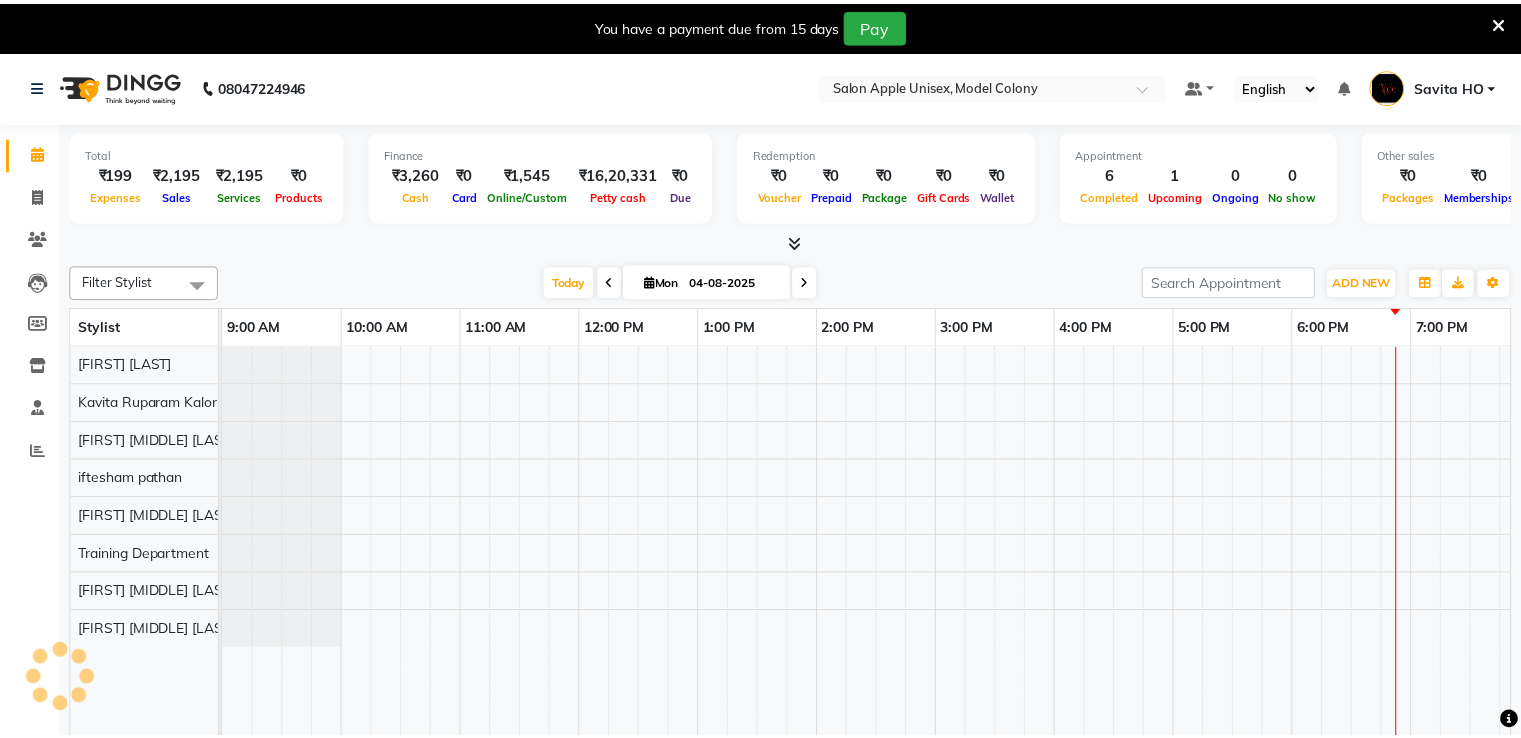 scroll, scrollTop: 0, scrollLeft: 0, axis: both 